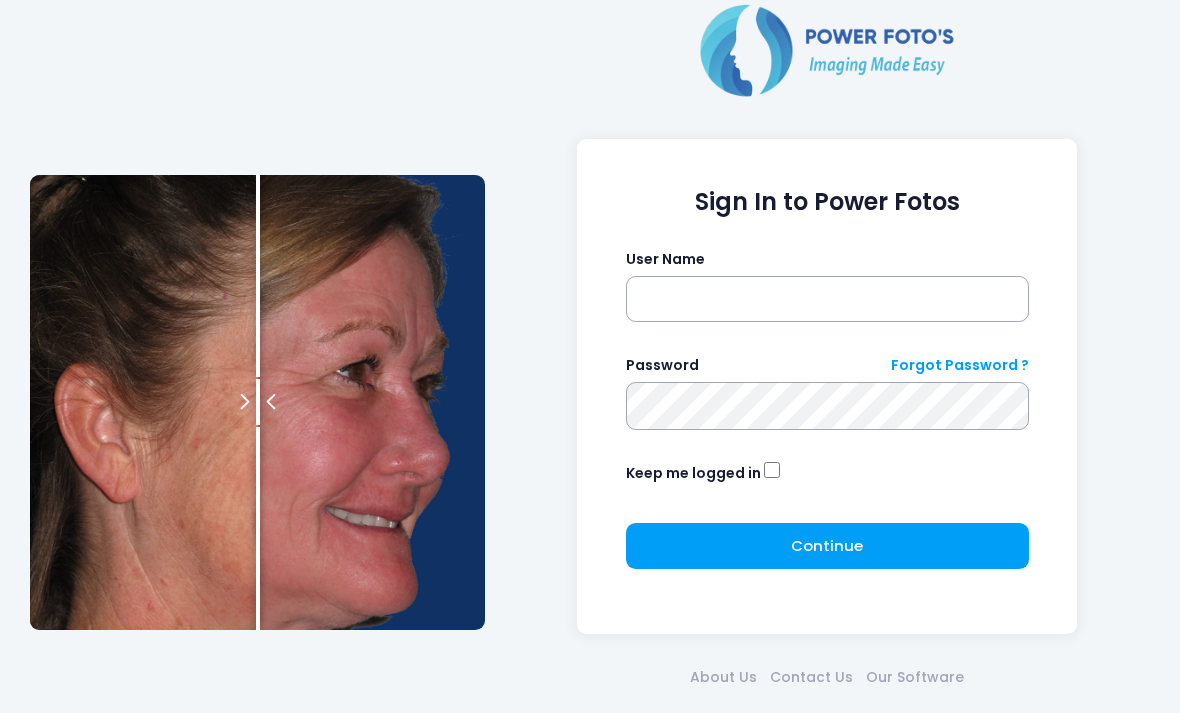 scroll, scrollTop: 87, scrollLeft: 0, axis: vertical 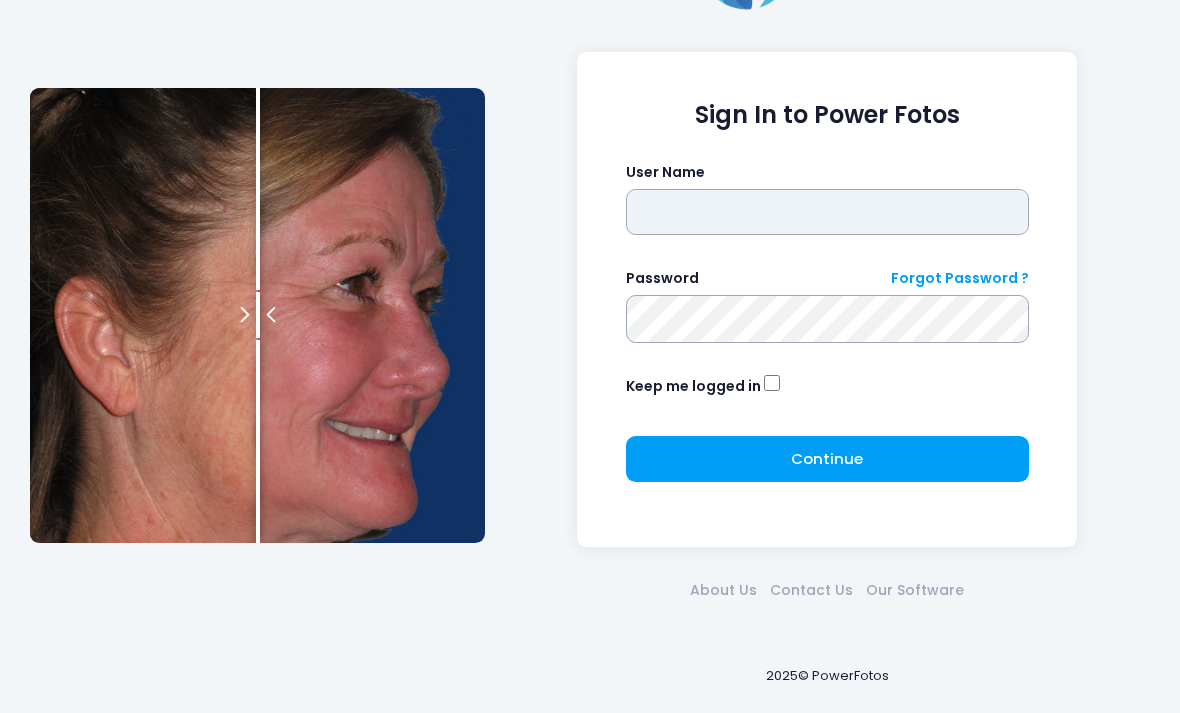 click at bounding box center [827, 212] 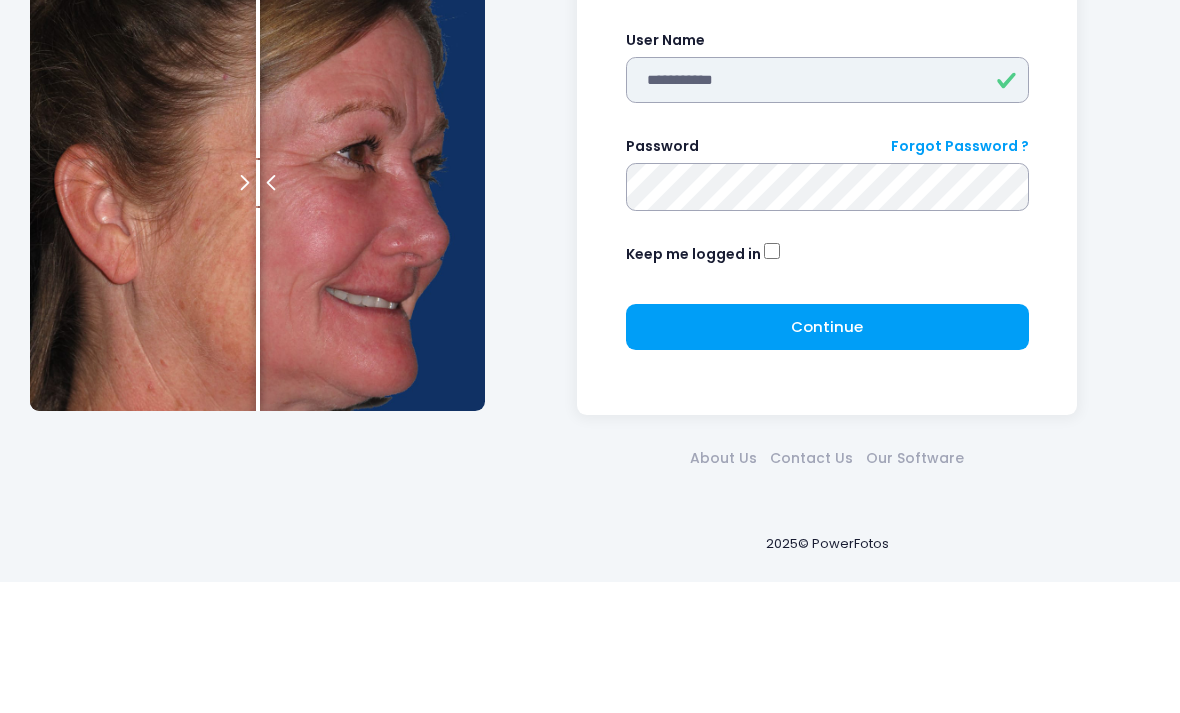 type on "**********" 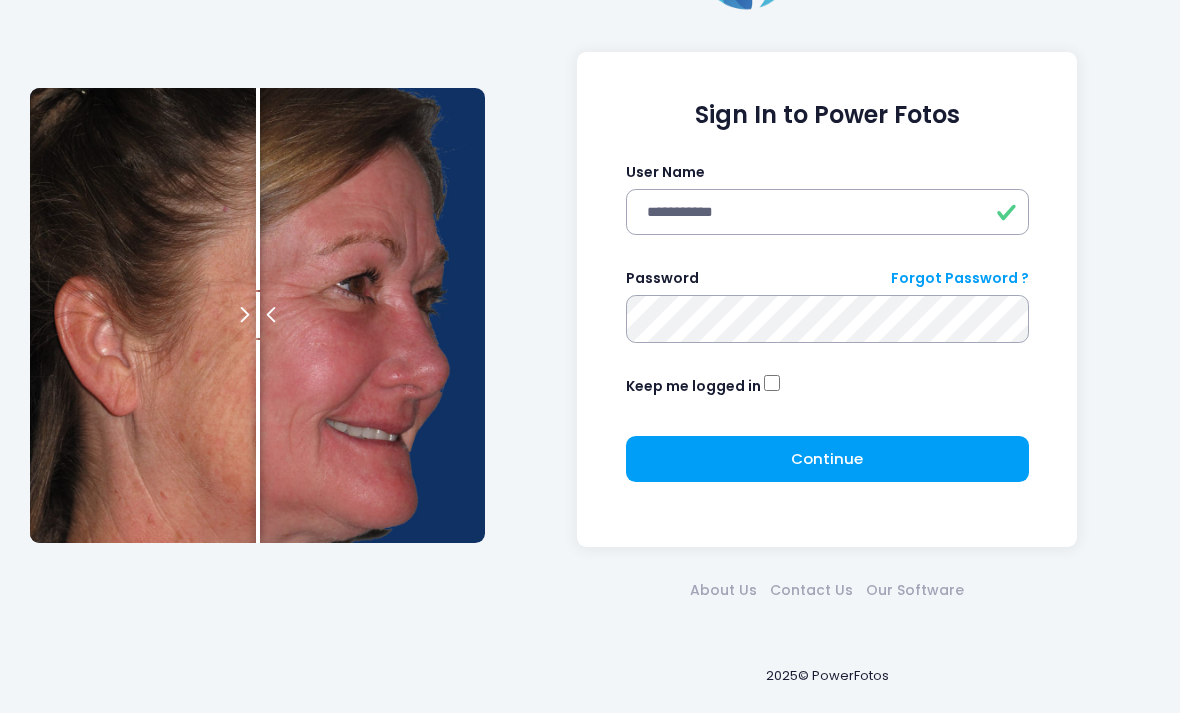 click on "Continue
Please wait..." at bounding box center [827, 459] 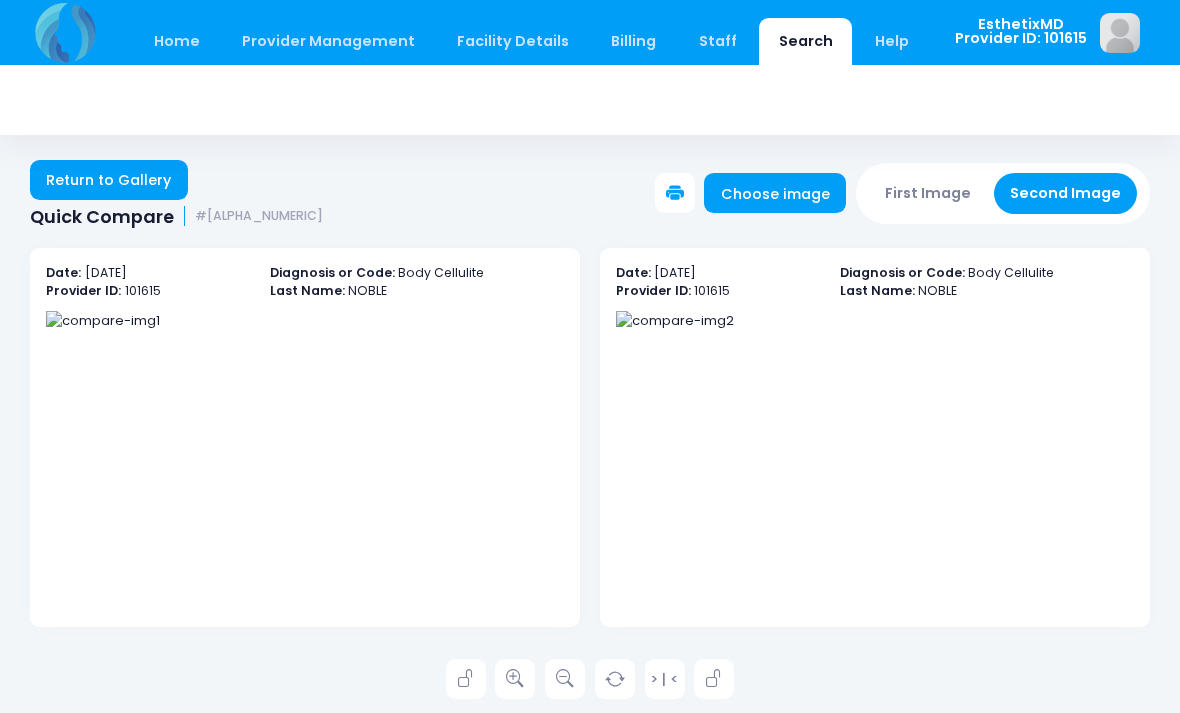 scroll, scrollTop: 0, scrollLeft: 0, axis: both 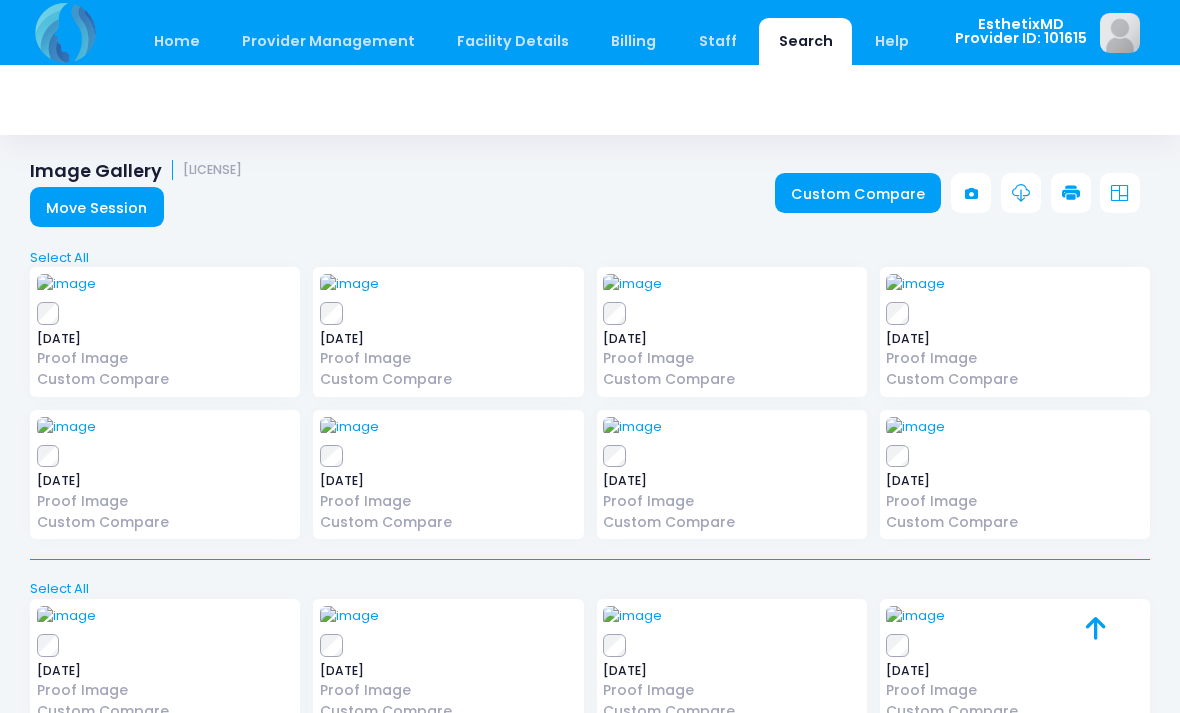 click on "Move Session" at bounding box center [97, 207] 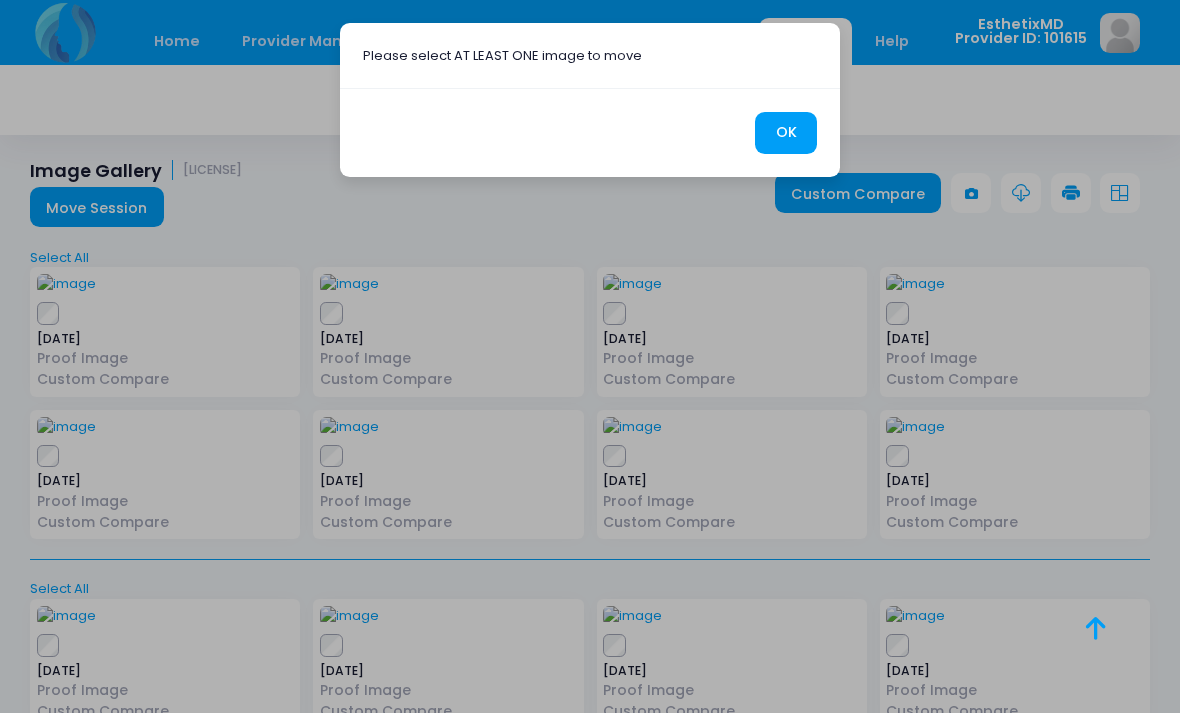 click on "OK" at bounding box center [786, 133] 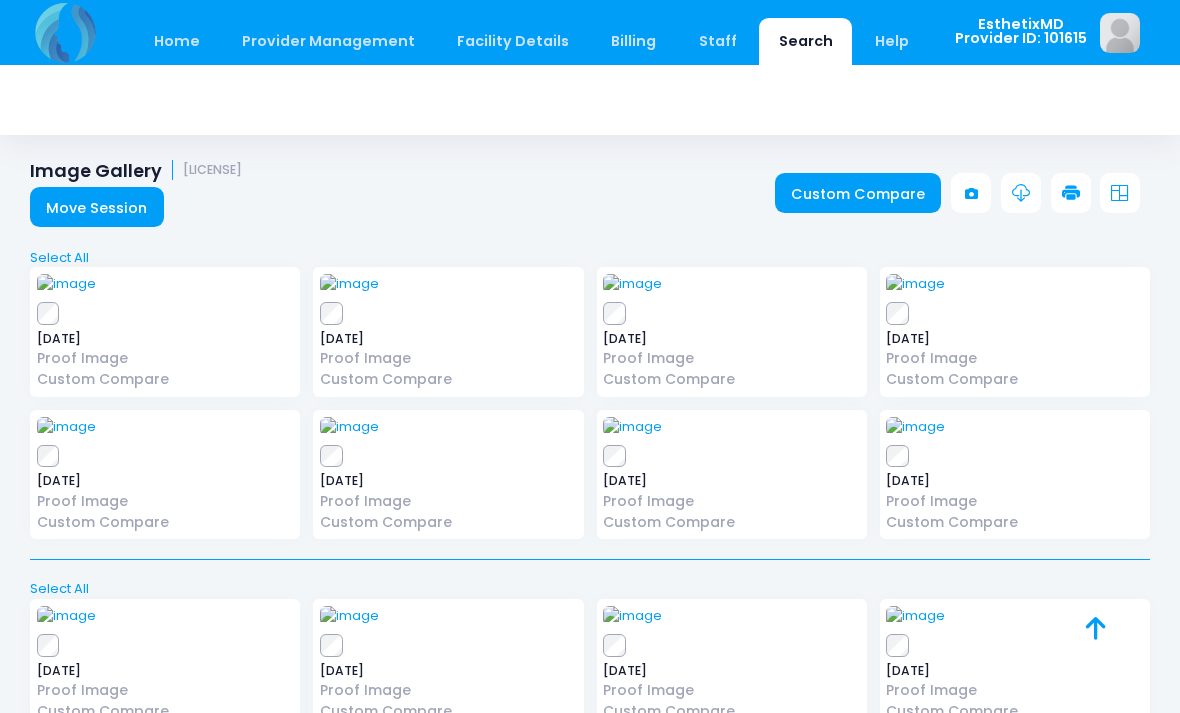 click on "Home" at bounding box center [176, 41] 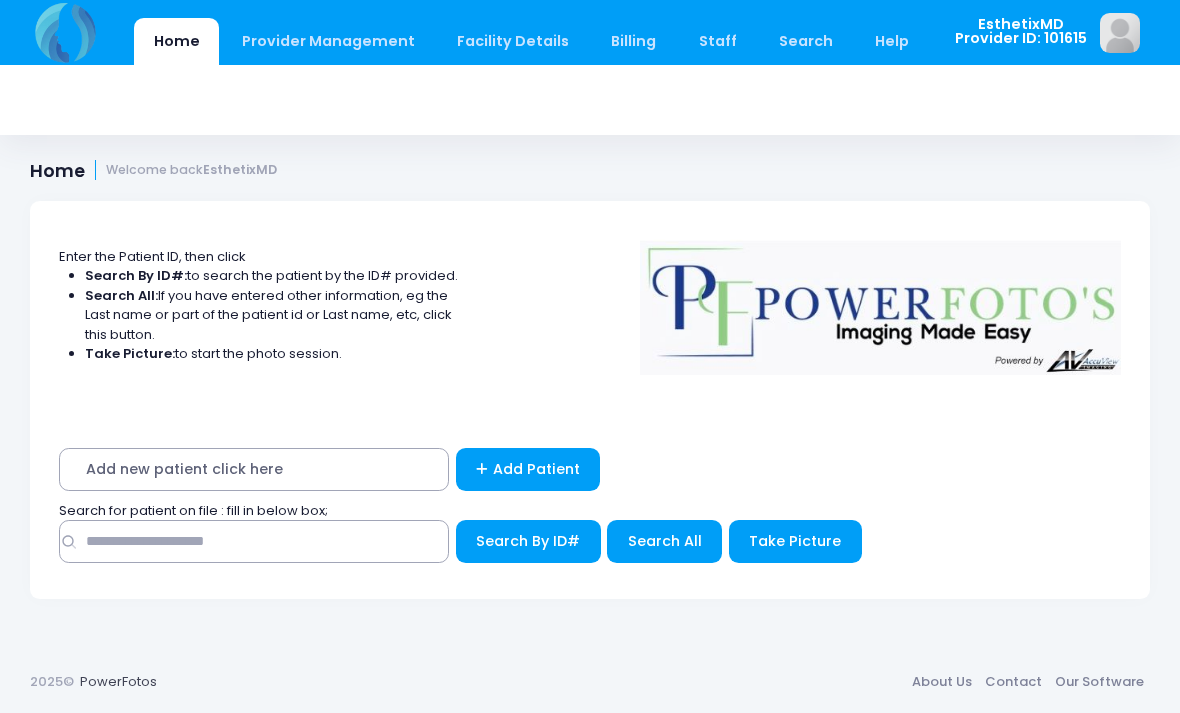 scroll, scrollTop: 0, scrollLeft: 0, axis: both 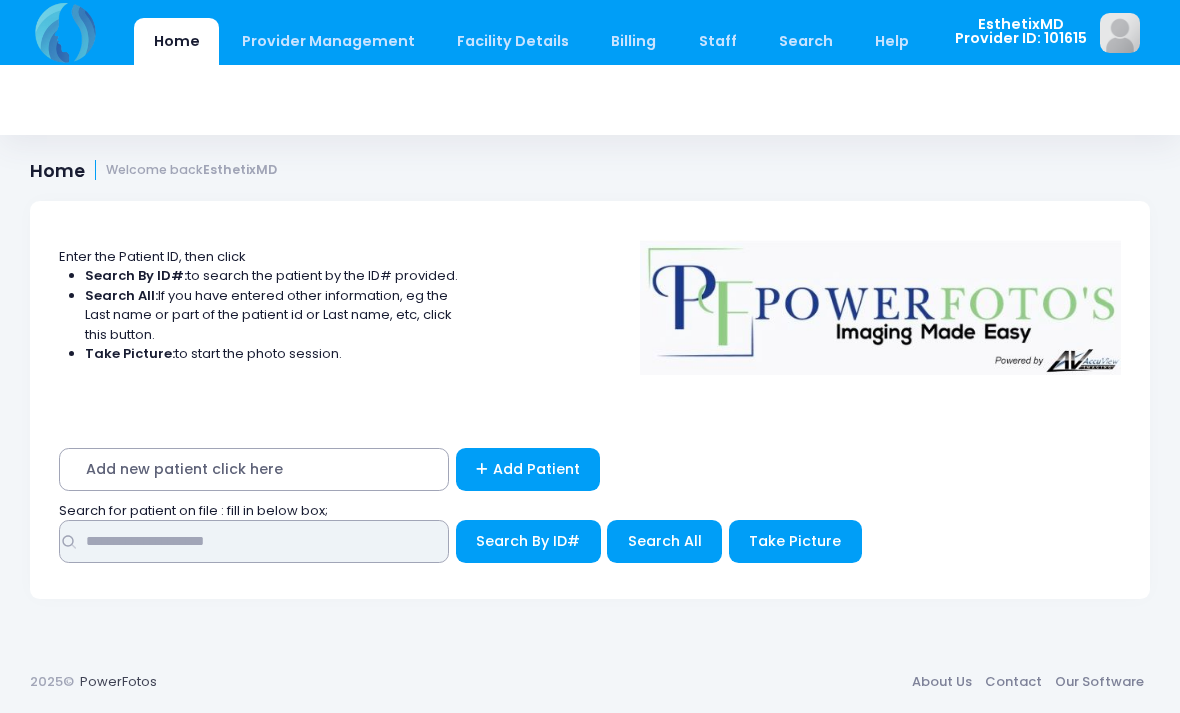 click at bounding box center [254, 541] 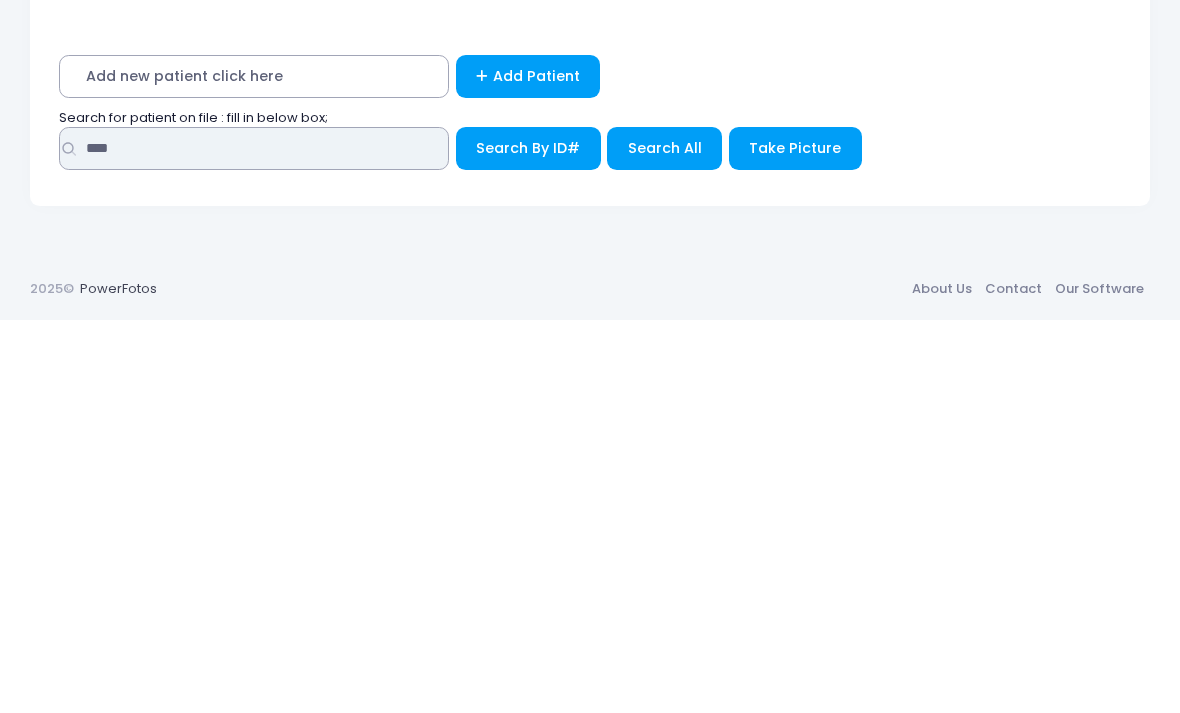 type on "****" 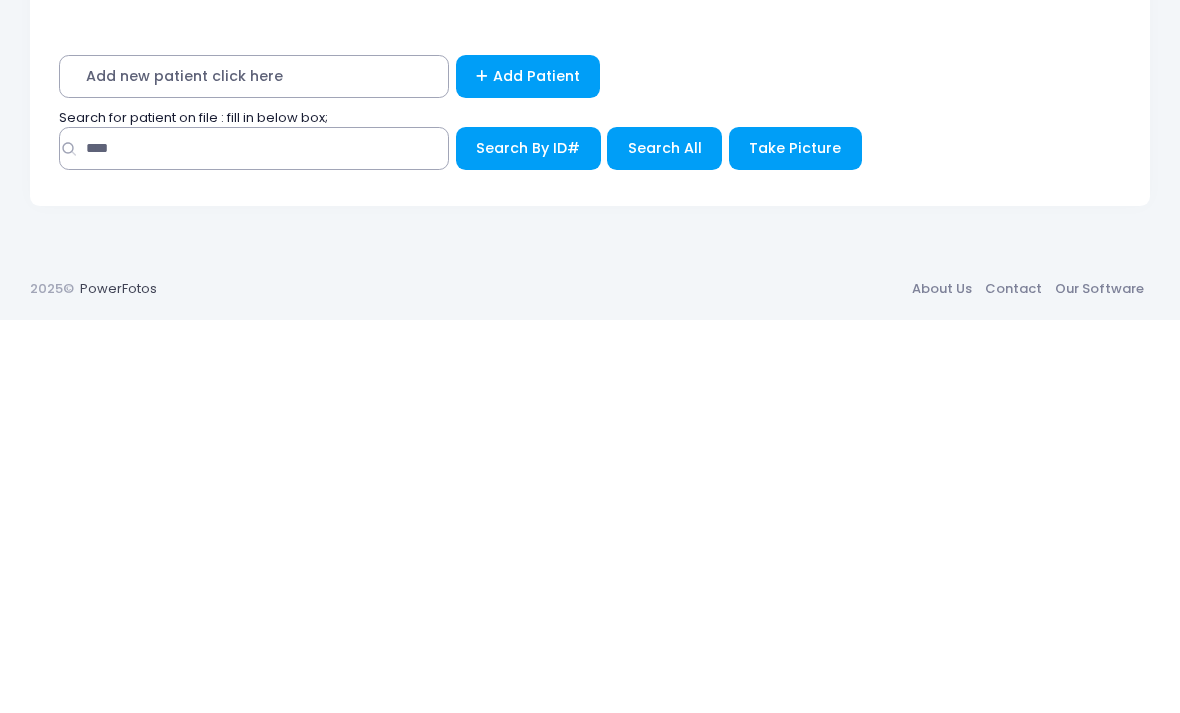 click on "Search All" at bounding box center (528, 541) 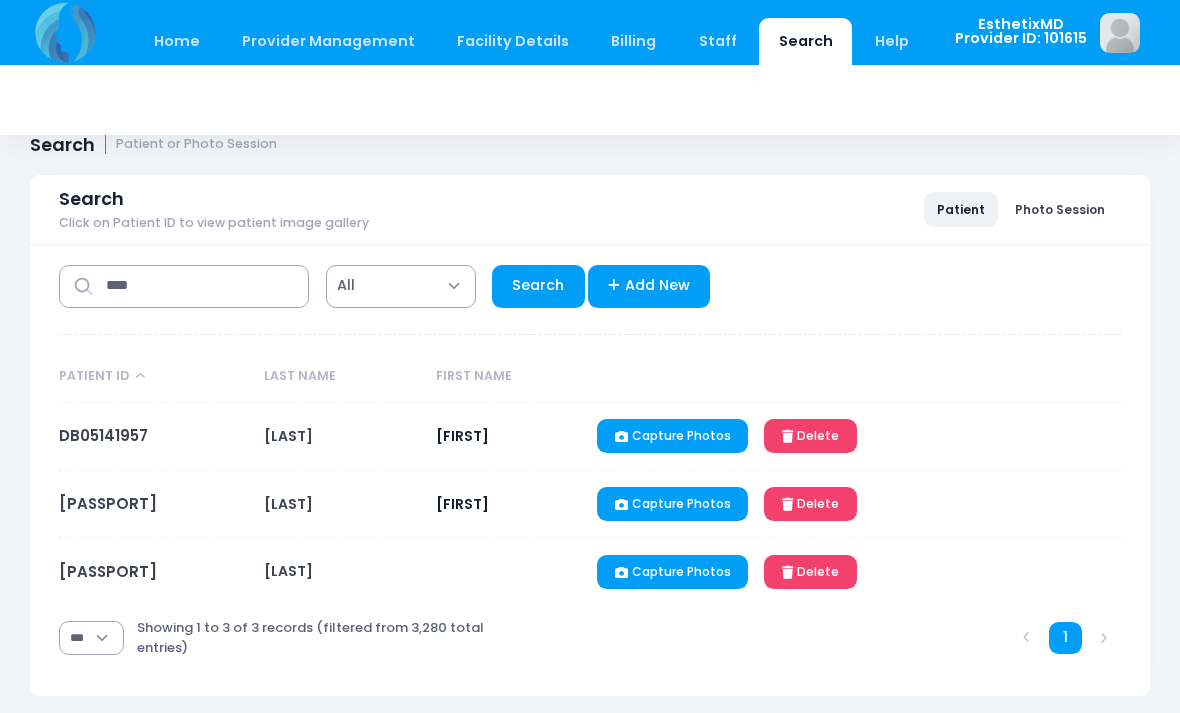 scroll, scrollTop: 27, scrollLeft: 0, axis: vertical 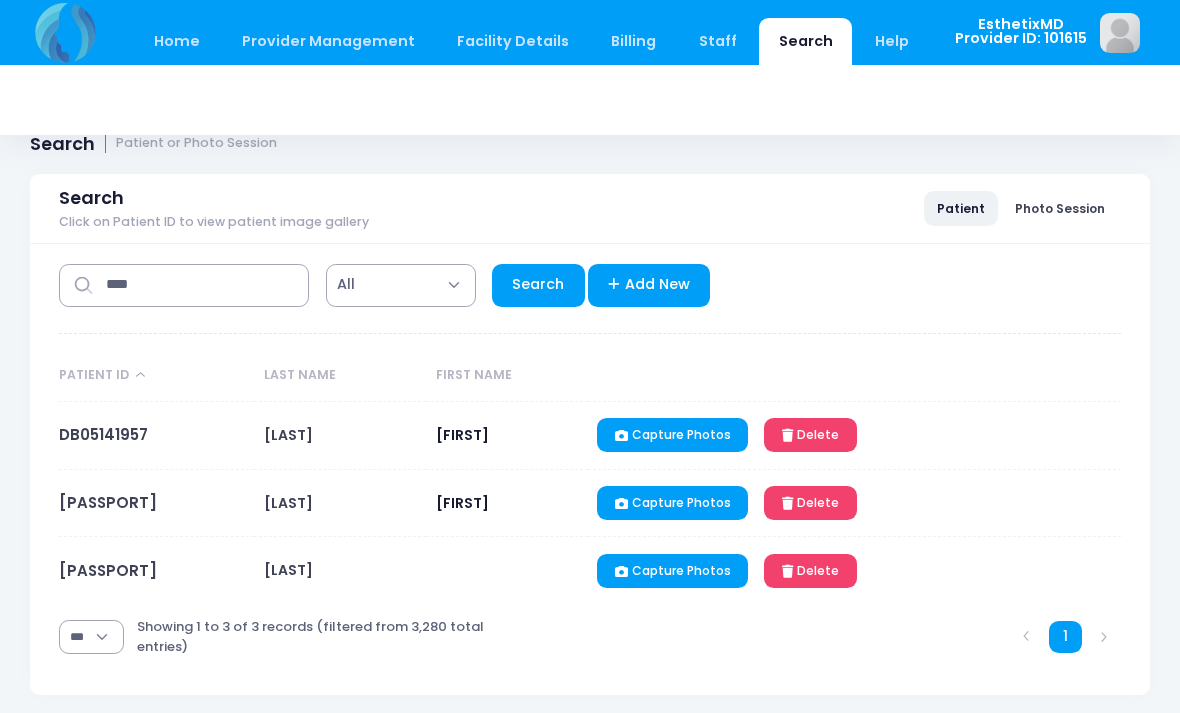 click on "[DATE]" at bounding box center [87, 434] 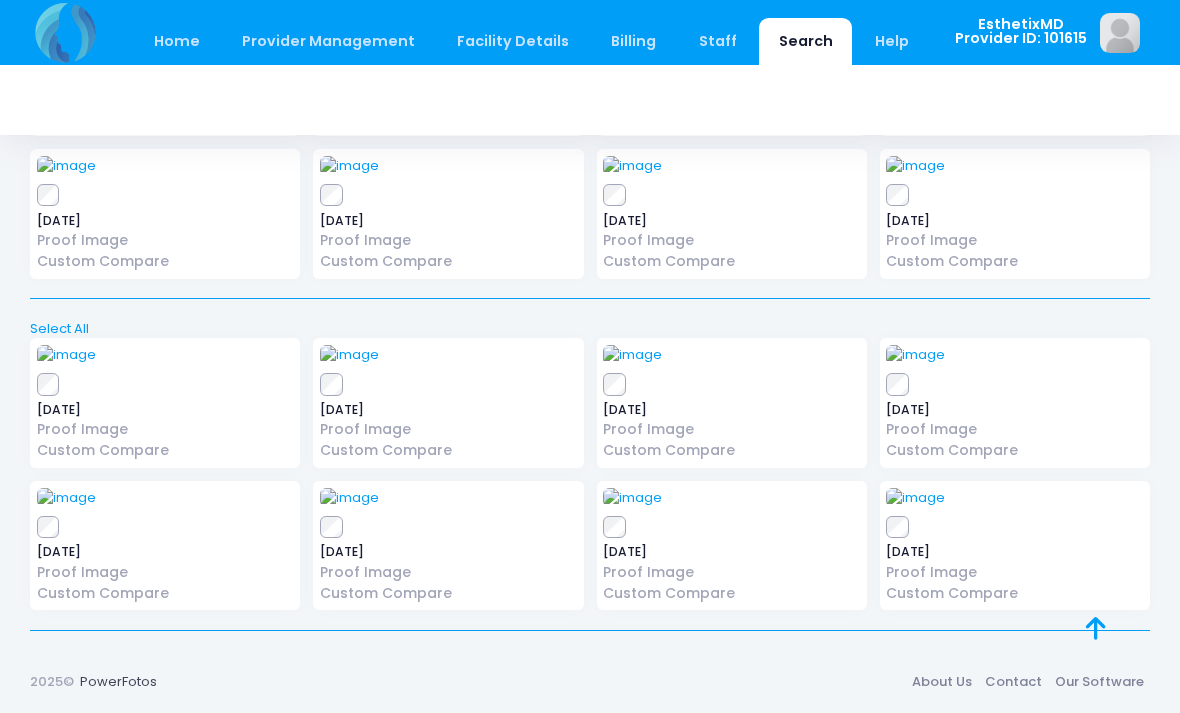 scroll, scrollTop: 6171, scrollLeft: 0, axis: vertical 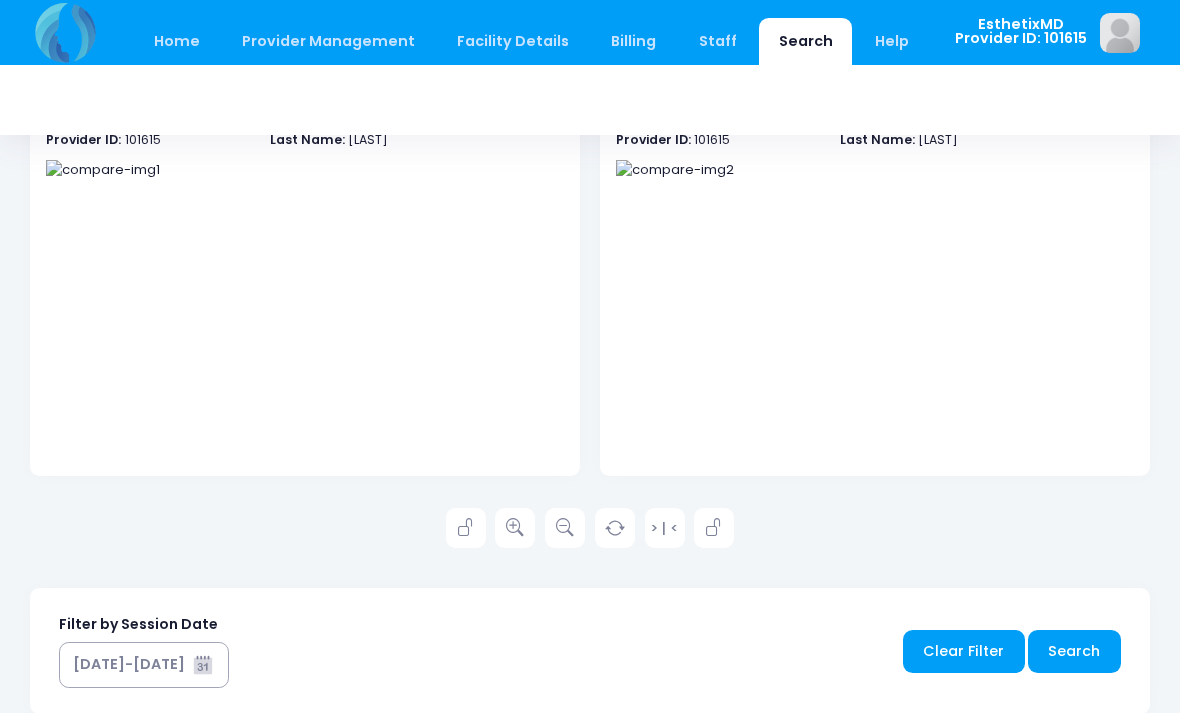 click at bounding box center [675, 170] 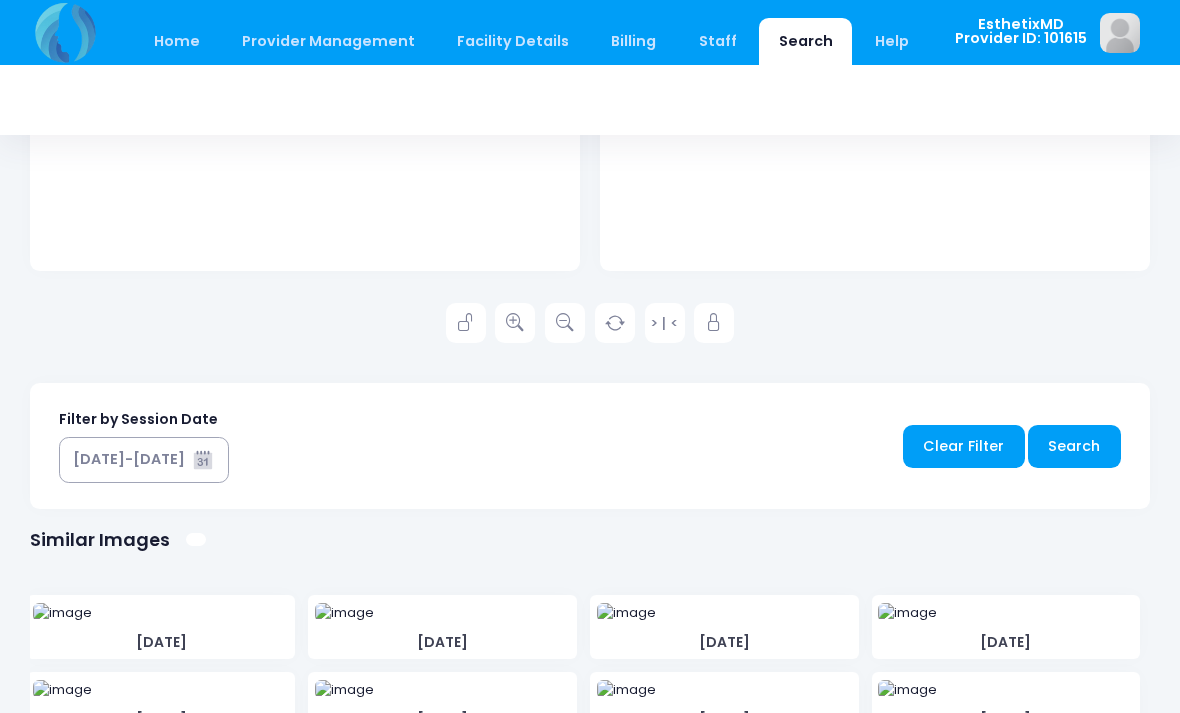 scroll, scrollTop: 358, scrollLeft: 0, axis: vertical 